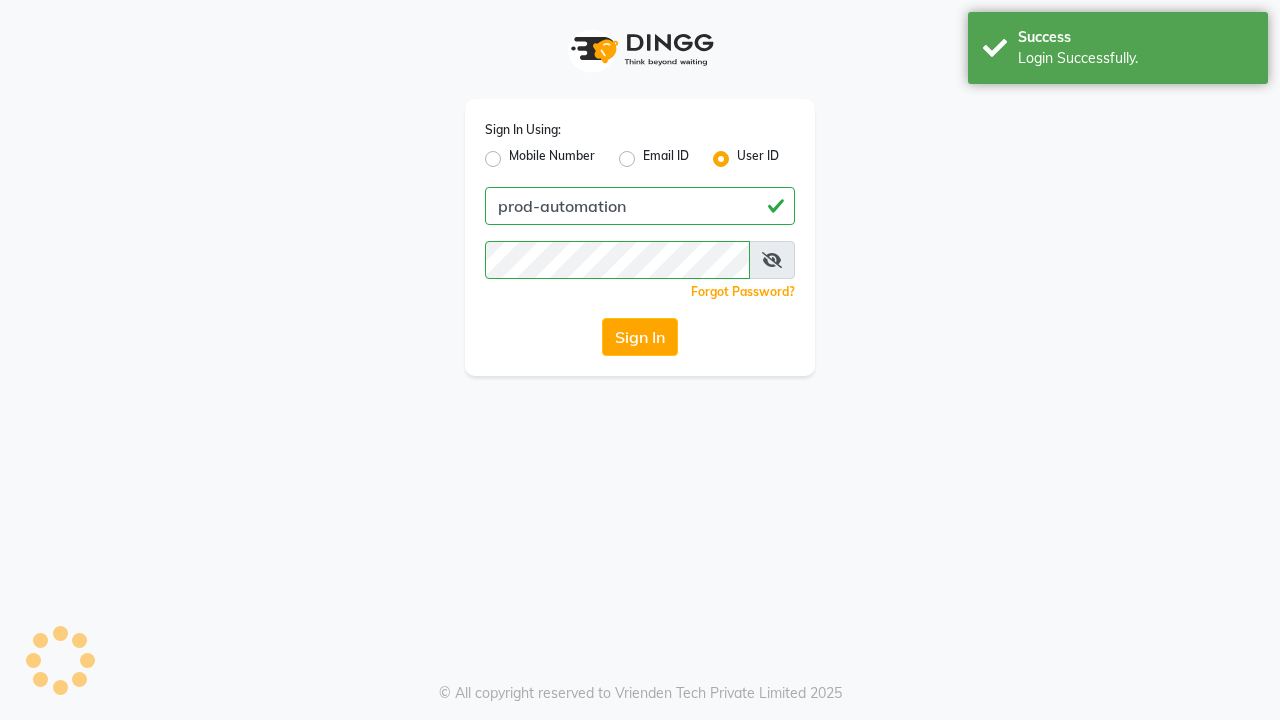 scroll, scrollTop: 0, scrollLeft: 0, axis: both 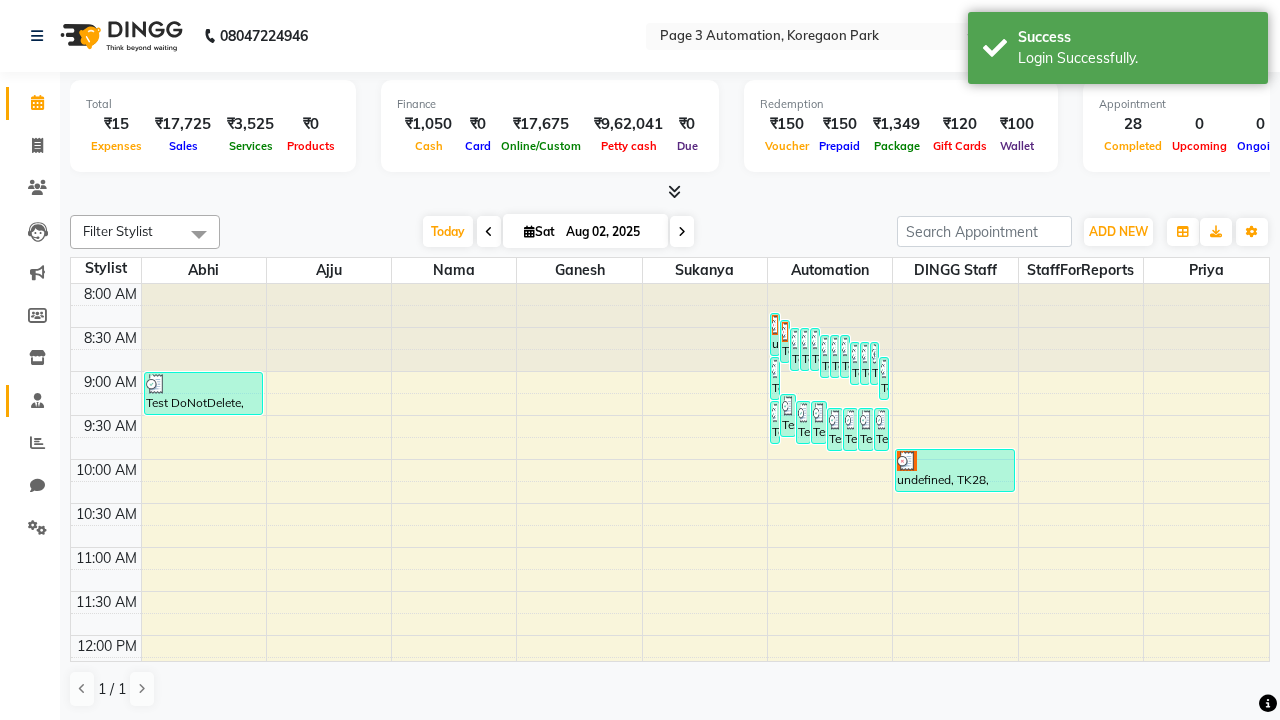 click 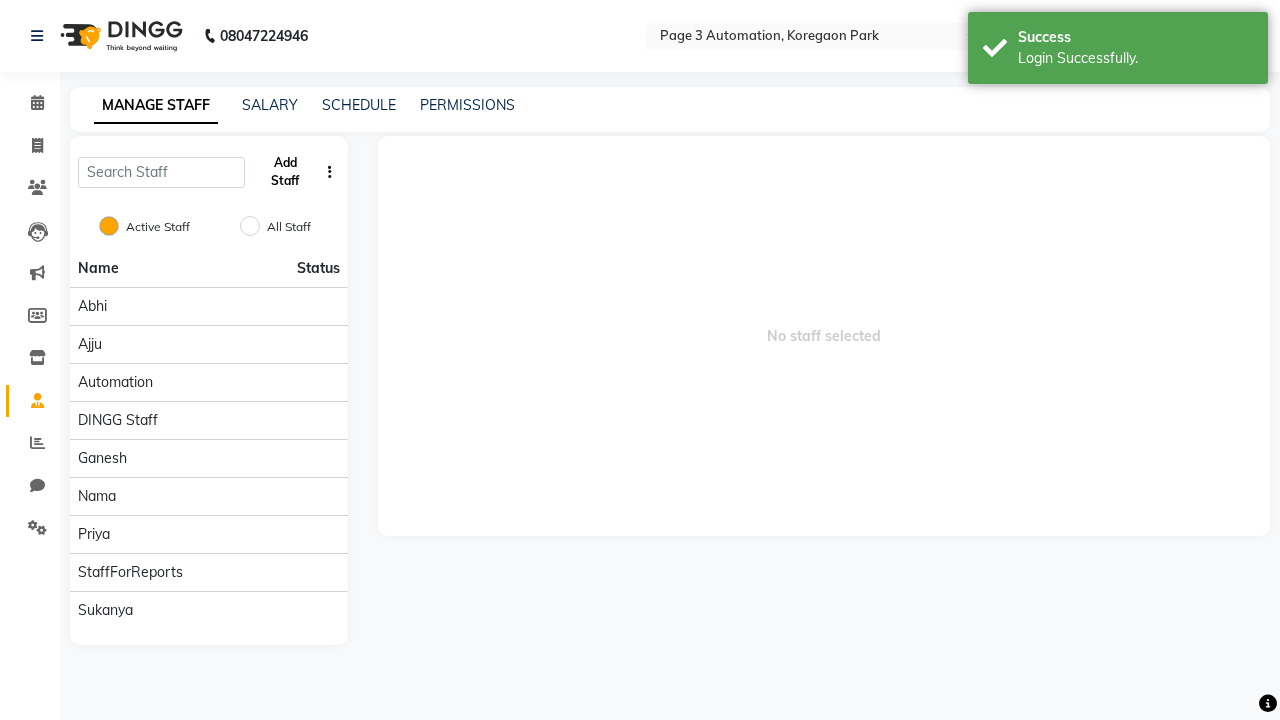 click on "Add Staff" 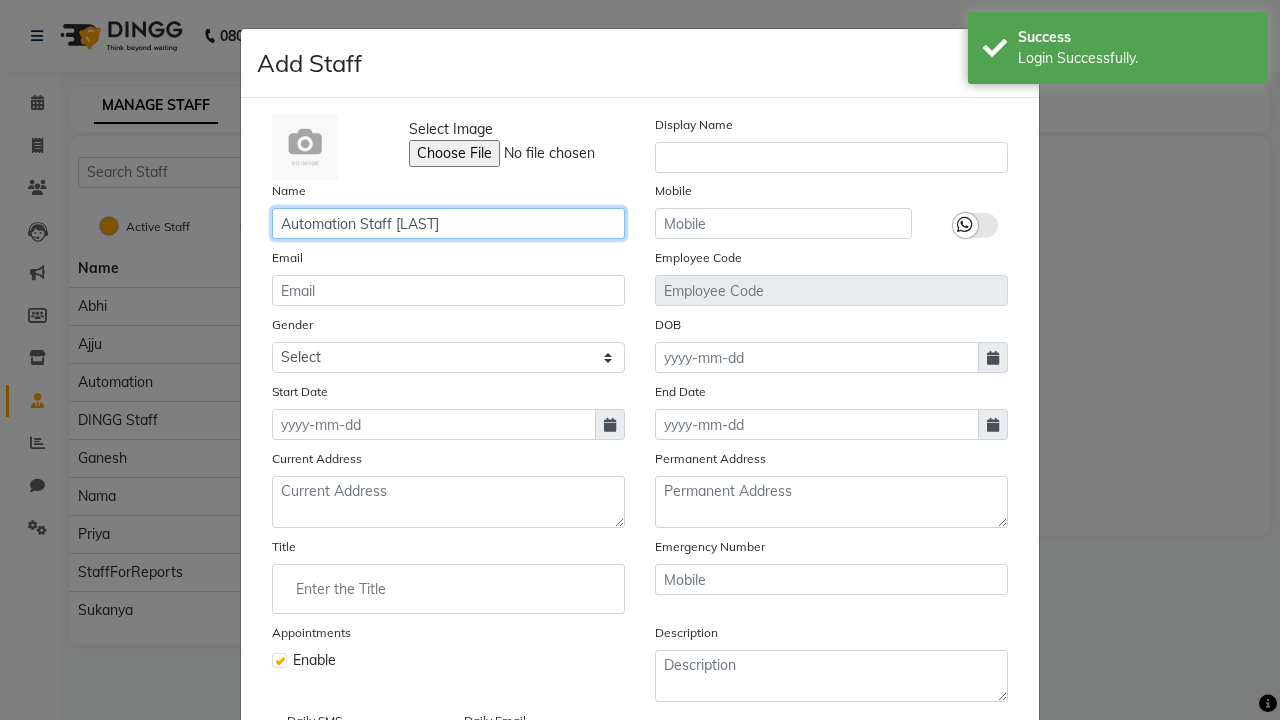 type on "Automation Staff ZuHQb" 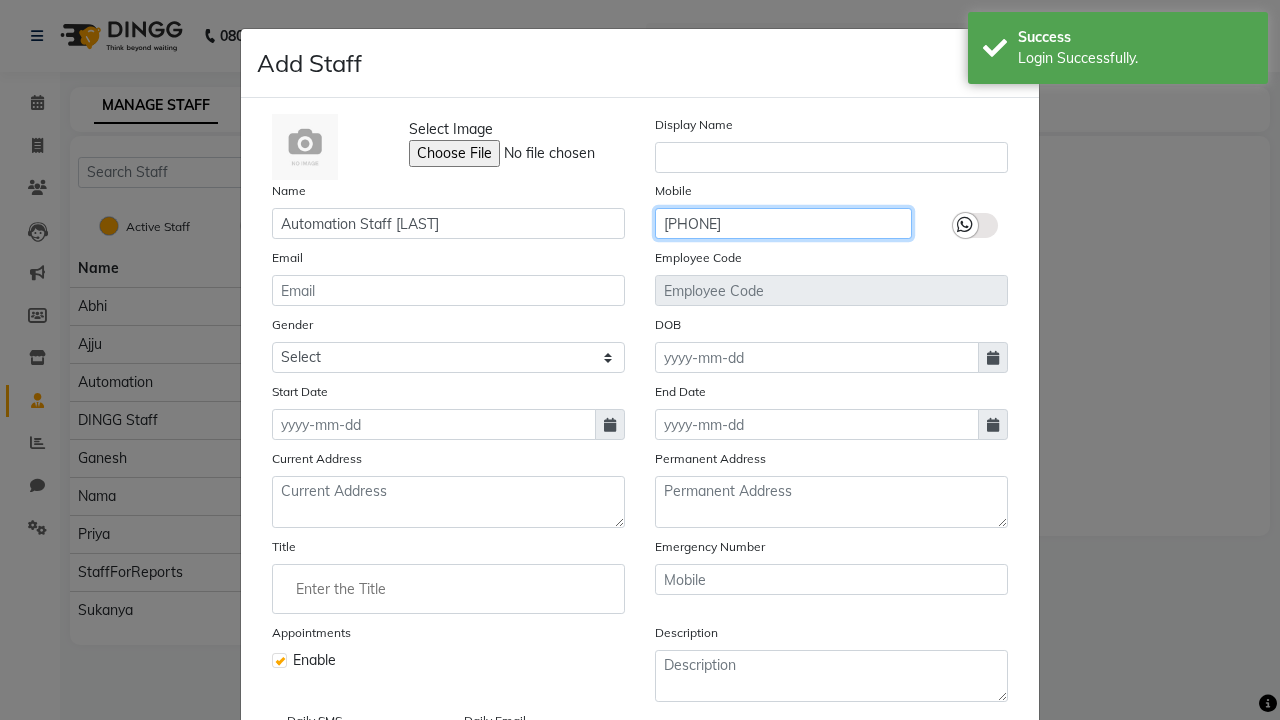 type on "9461339279" 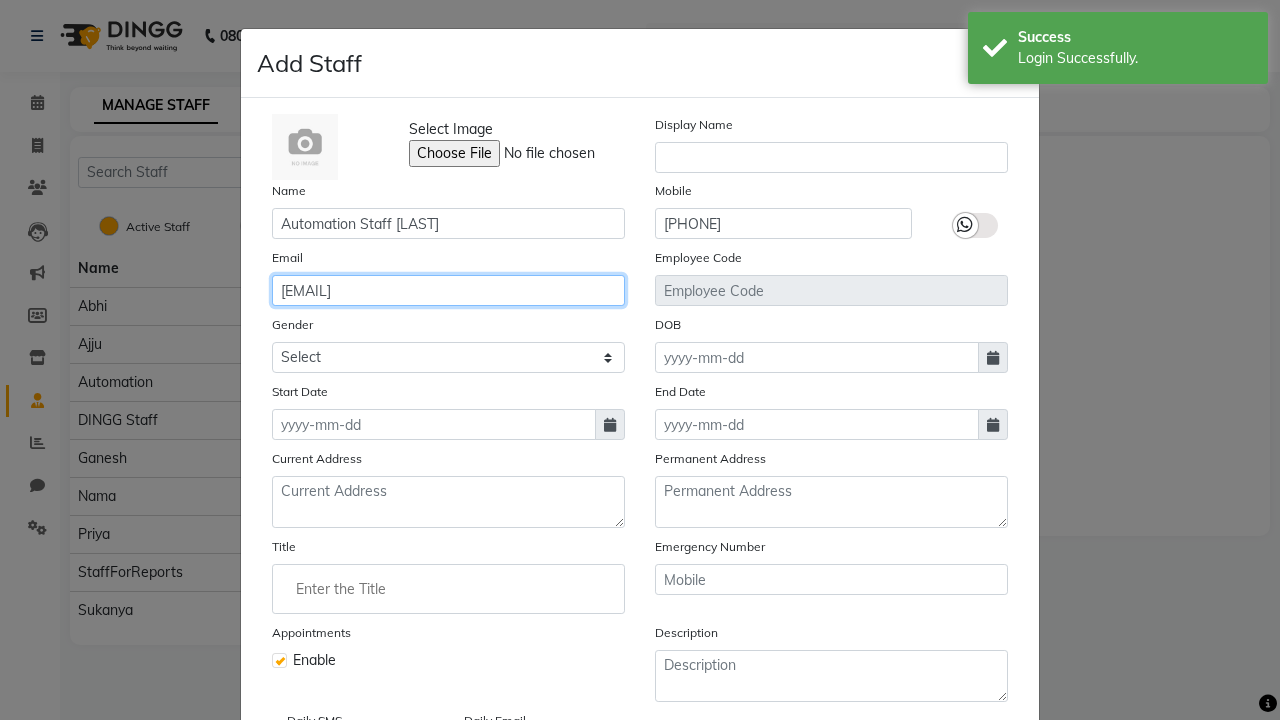 type on "elyse_tromp19@gmail.com" 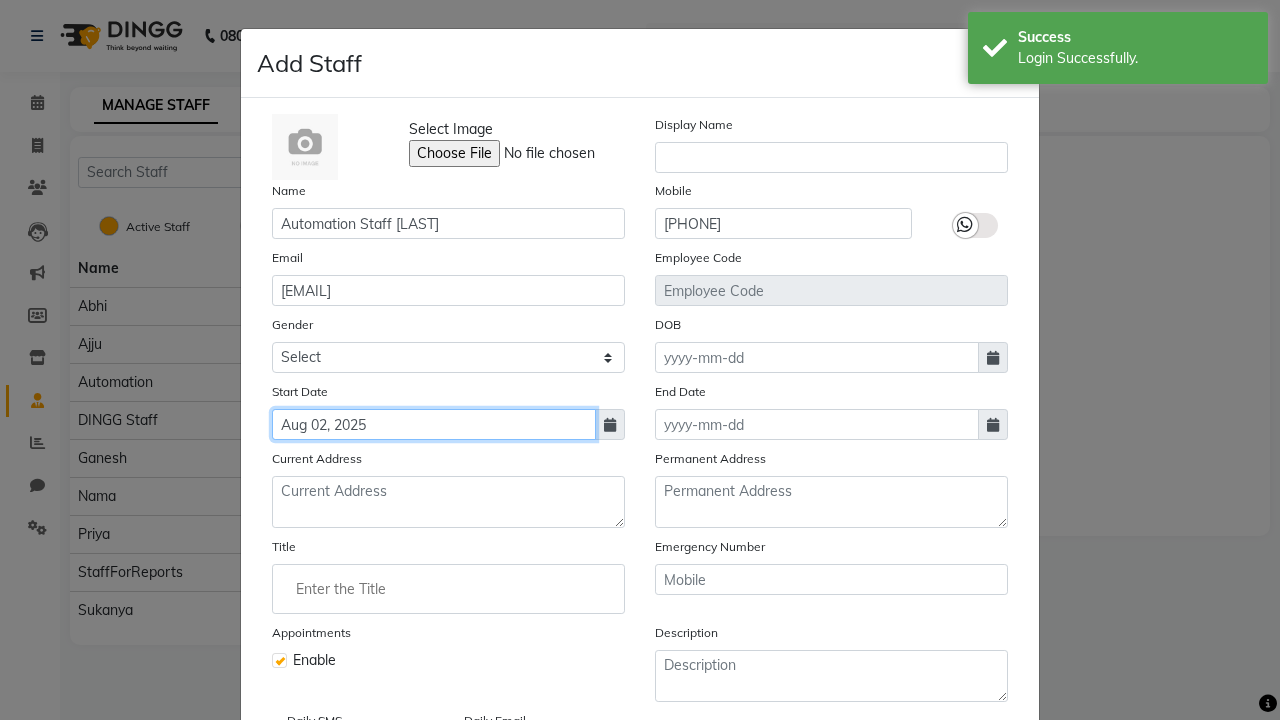 type on "Aug 02, 2025" 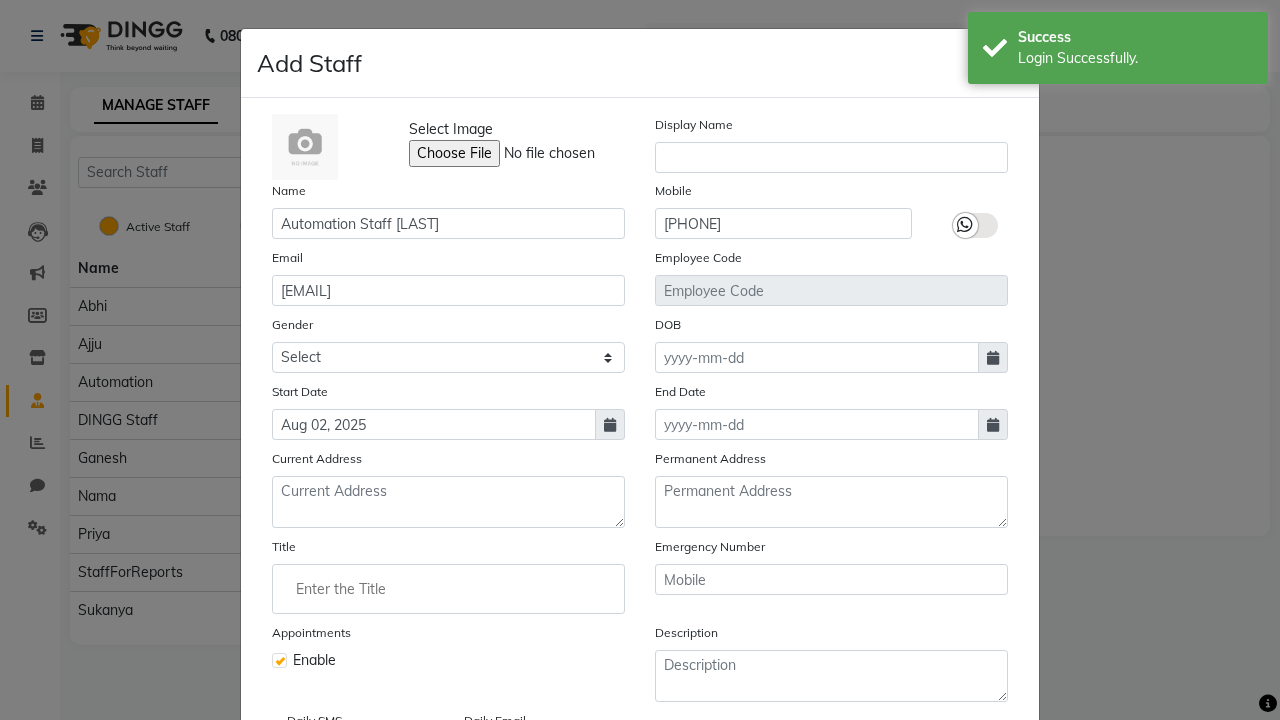 click on "Save" at bounding box center [988, 814] 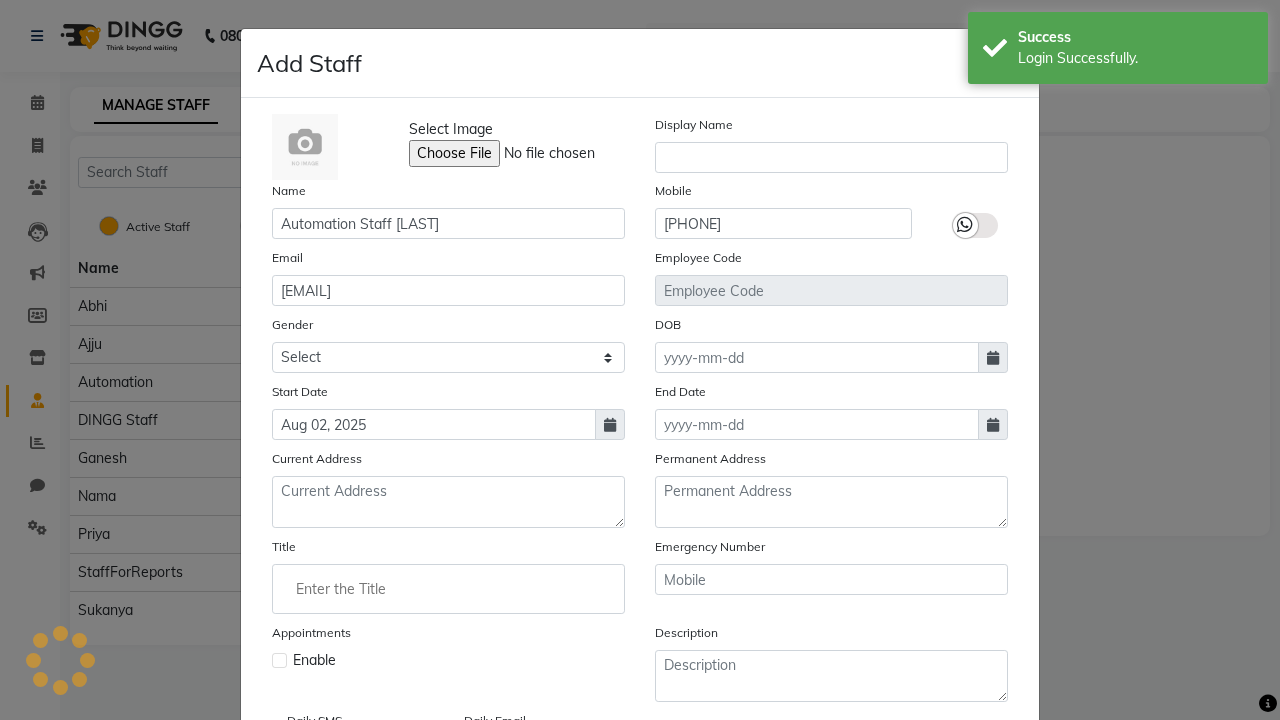 scroll, scrollTop: 162, scrollLeft: 0, axis: vertical 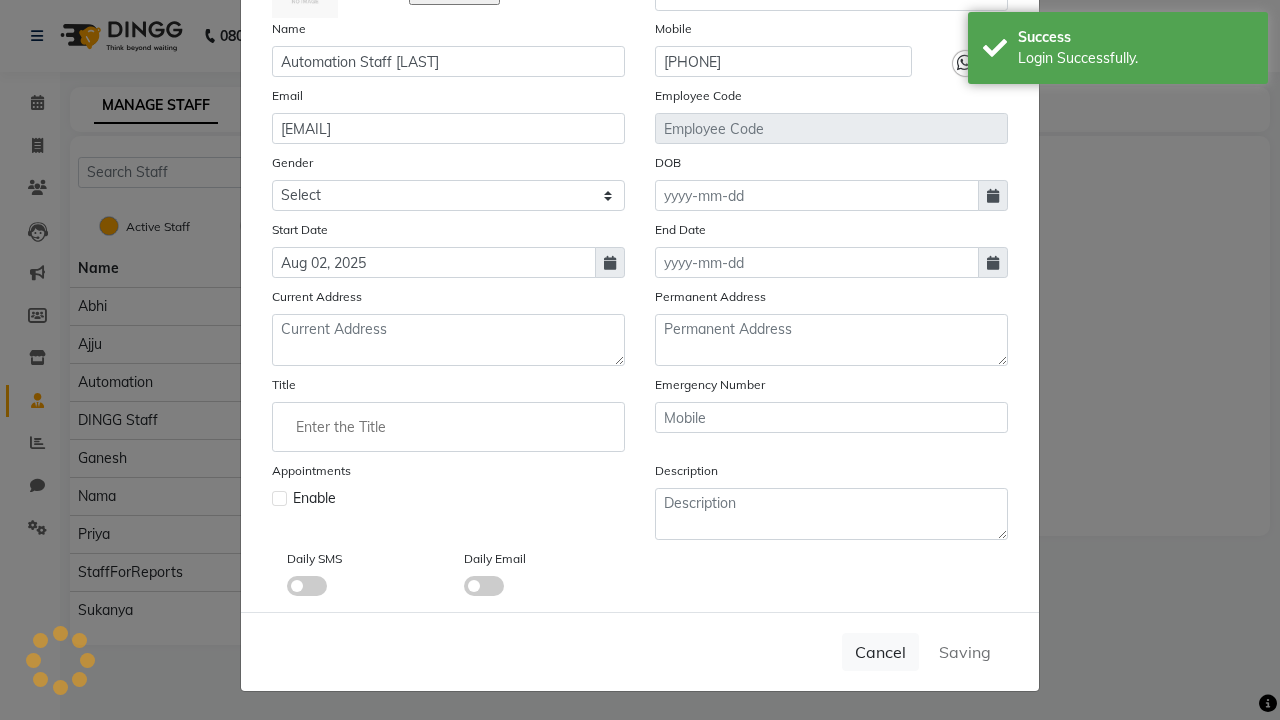 type 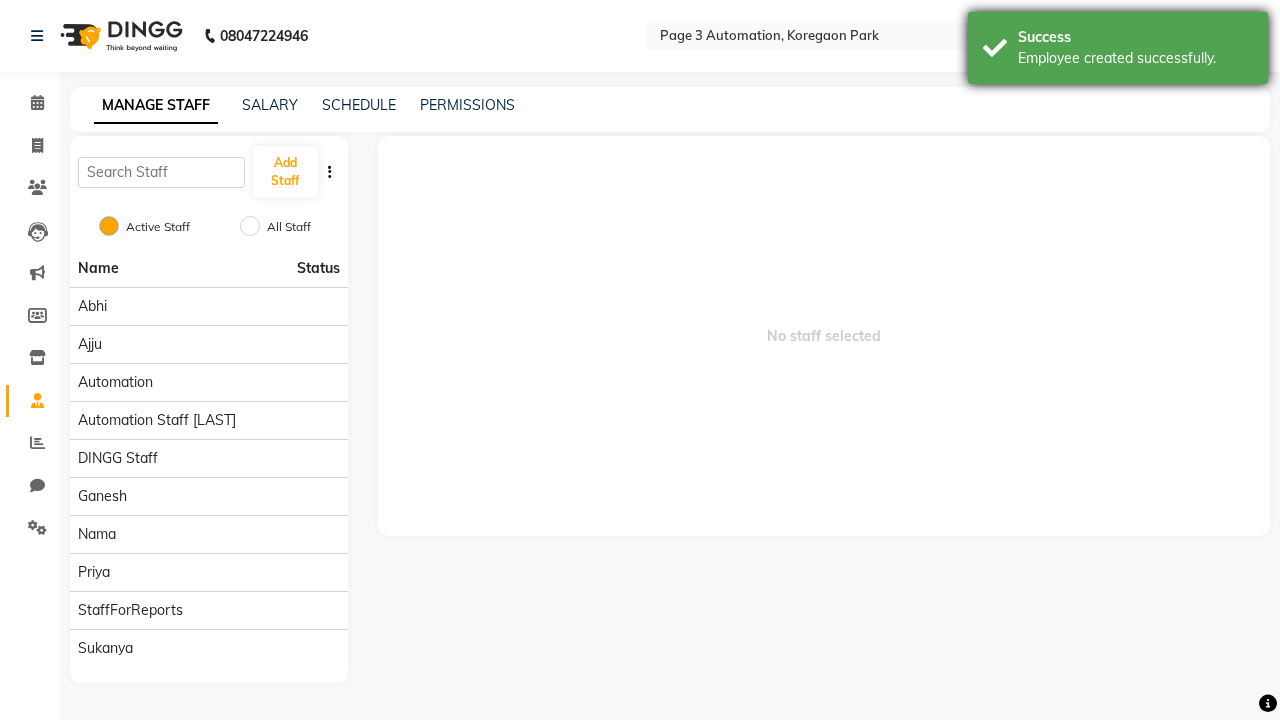 click on "Employee created successfully." at bounding box center (1135, 58) 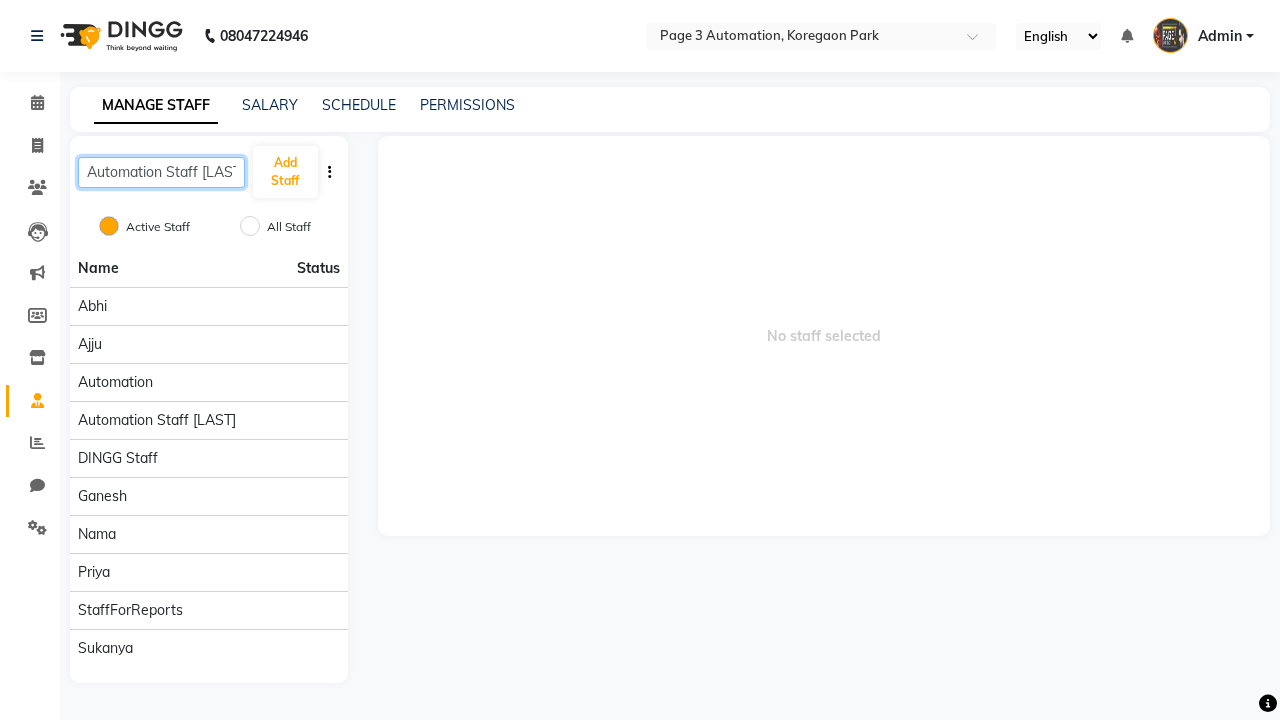 scroll, scrollTop: 0, scrollLeft: 12, axis: horizontal 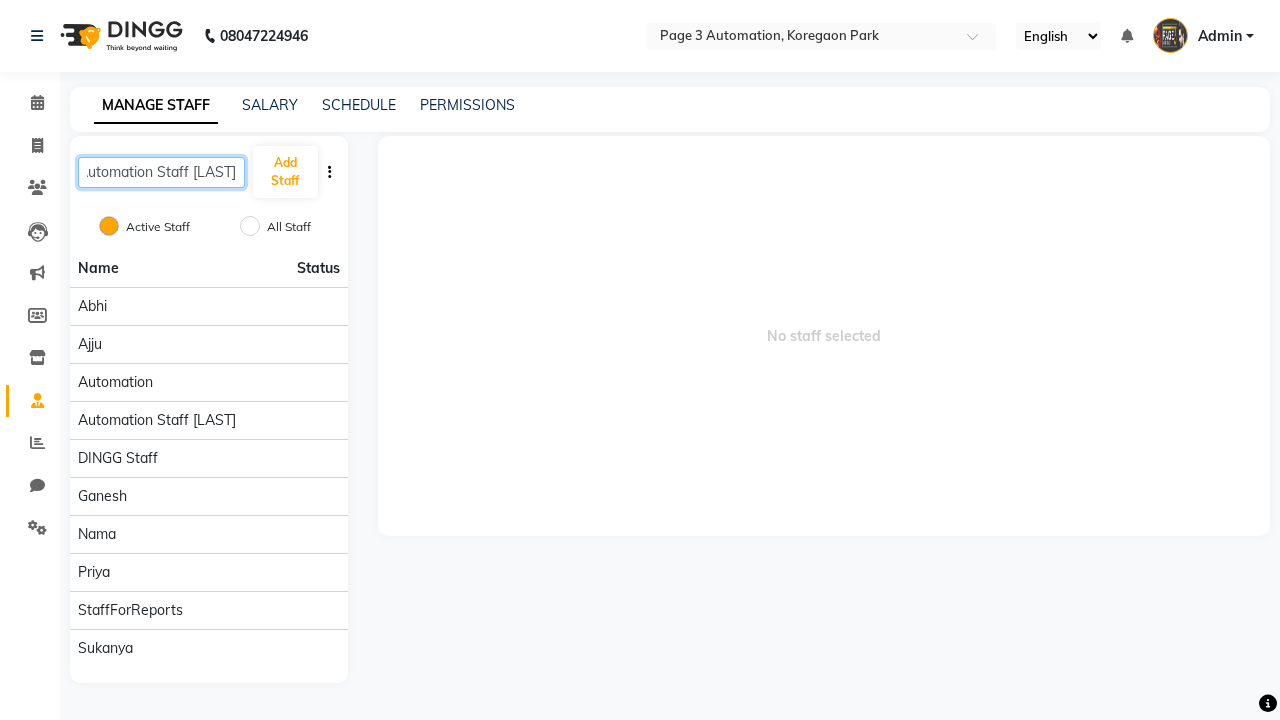 type on "Automation Staff ZuHQb" 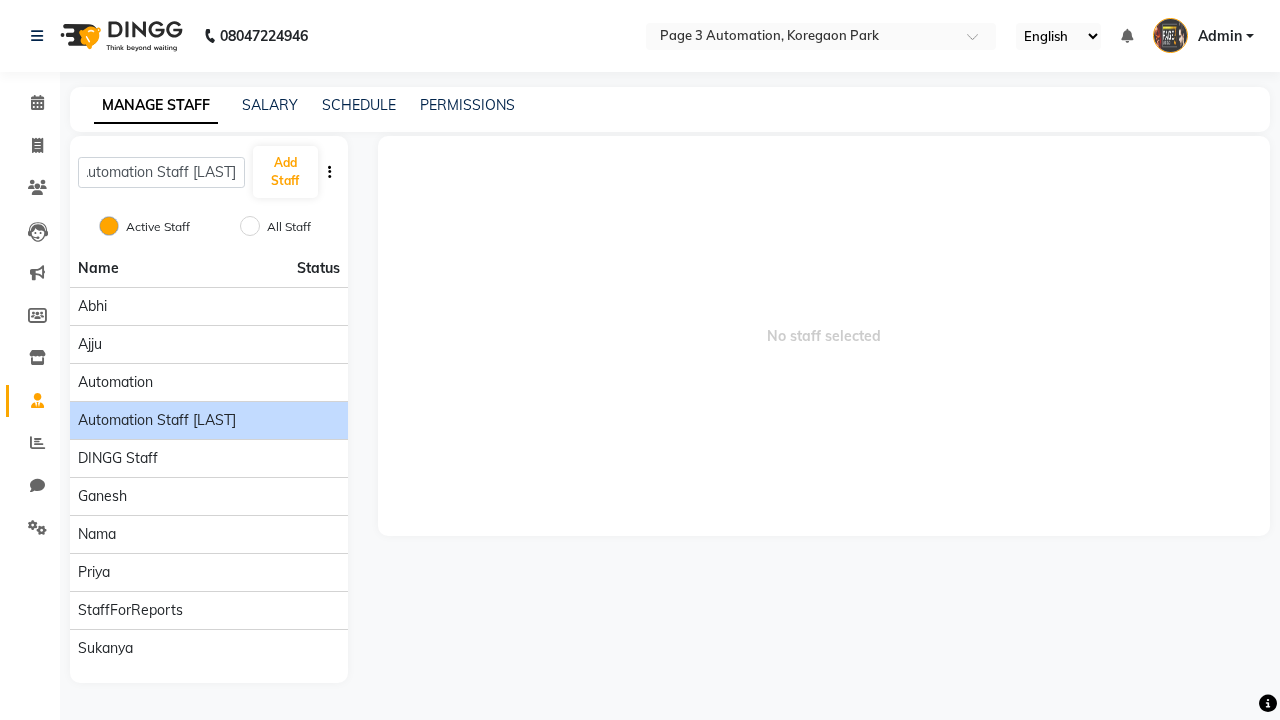 click on "Automation Staff ZuHQb" 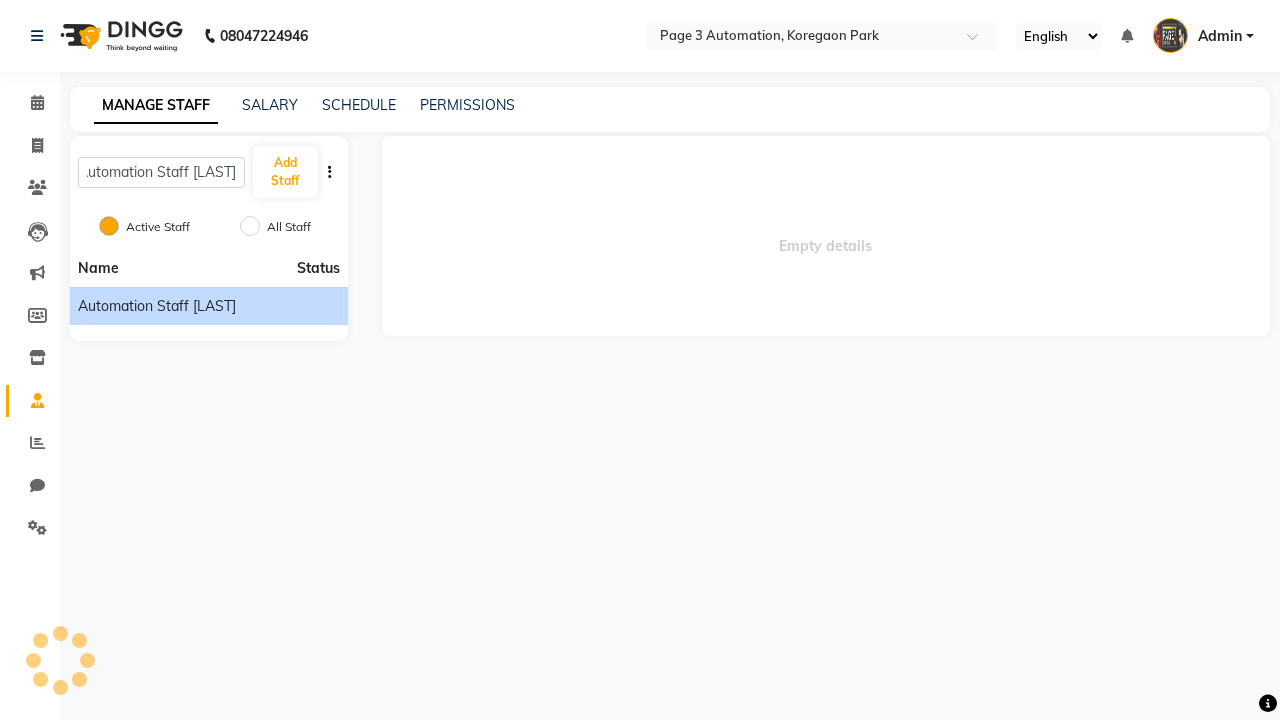 scroll, scrollTop: 0, scrollLeft: 0, axis: both 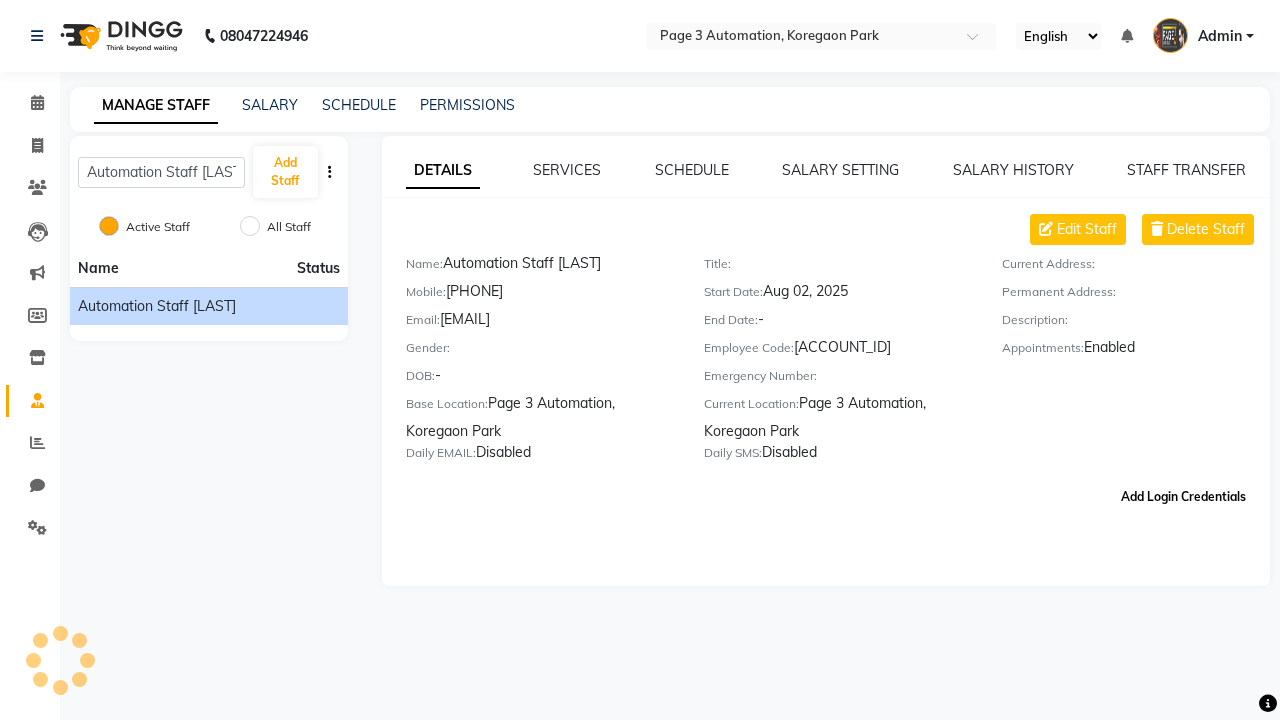 click on "Add Login Credentials" 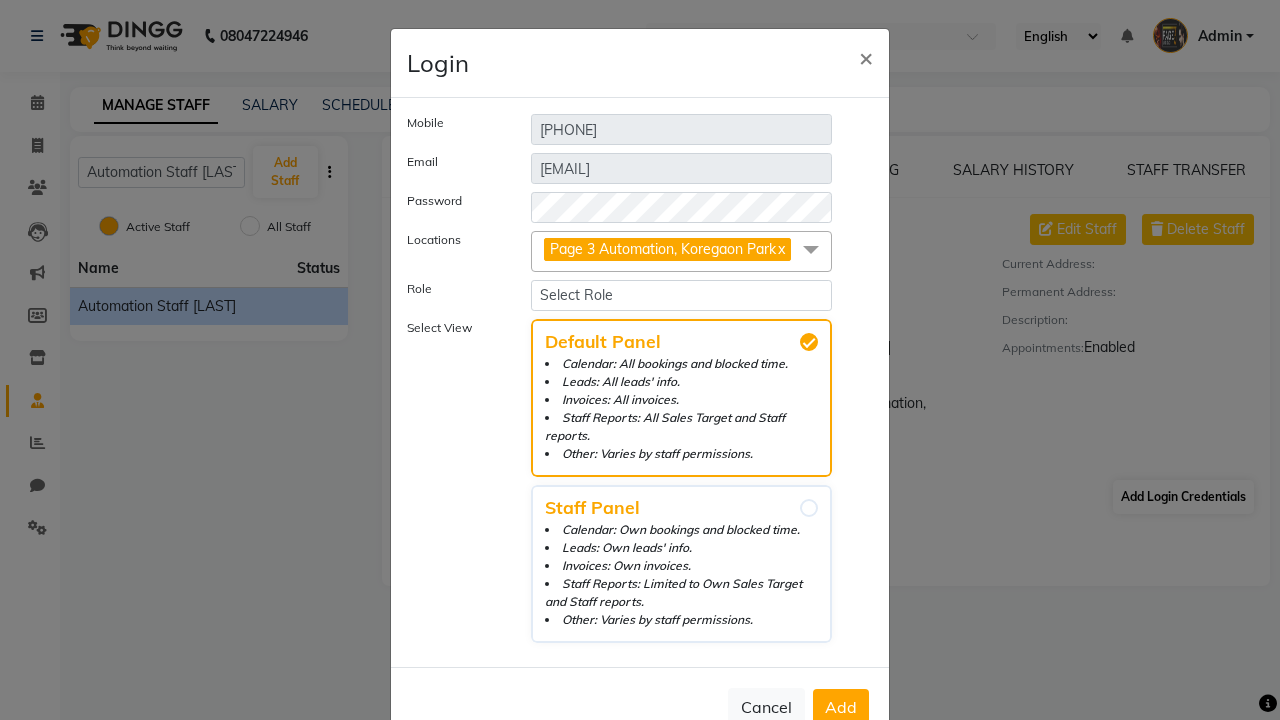 select on "4595" 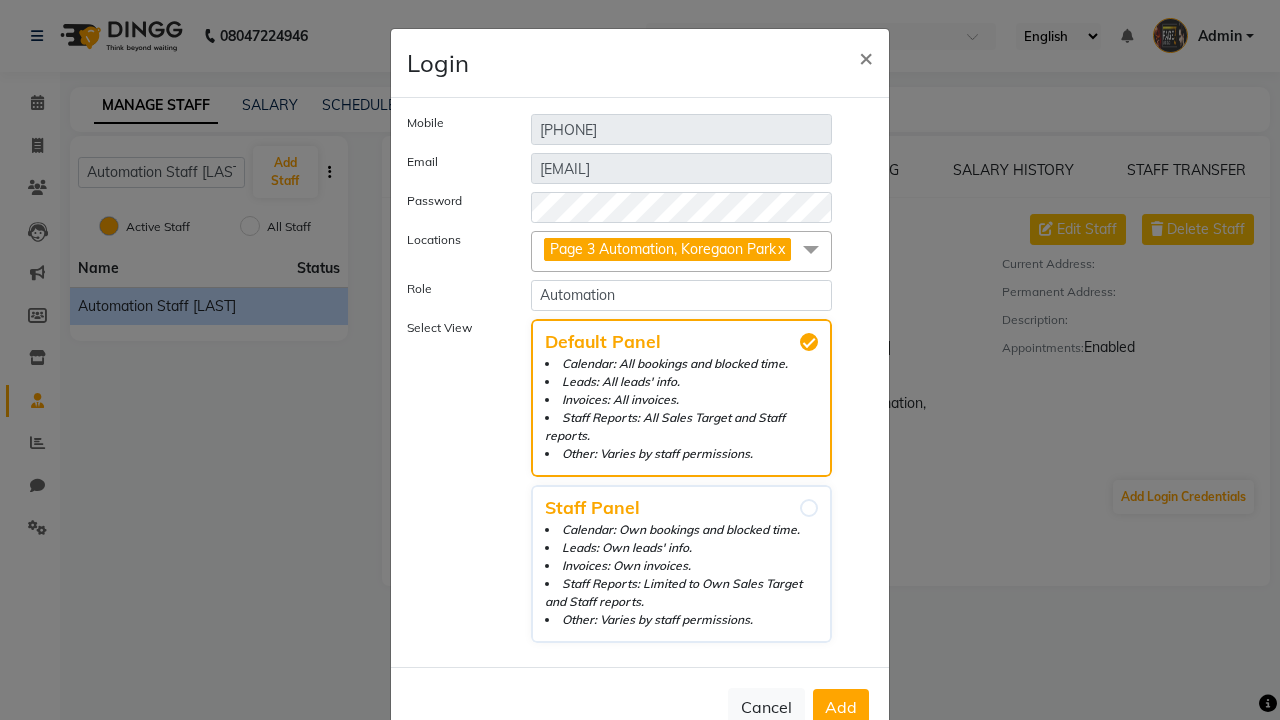 click on "Add" 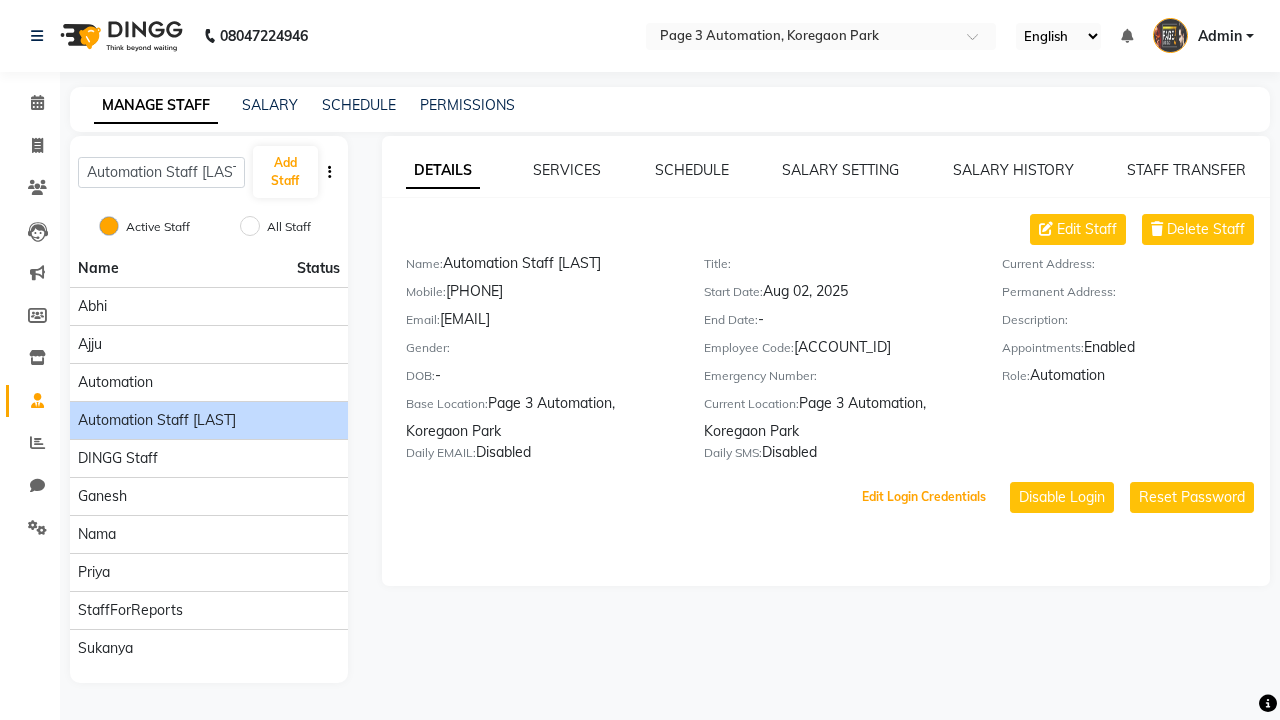 scroll, scrollTop: 49, scrollLeft: 0, axis: vertical 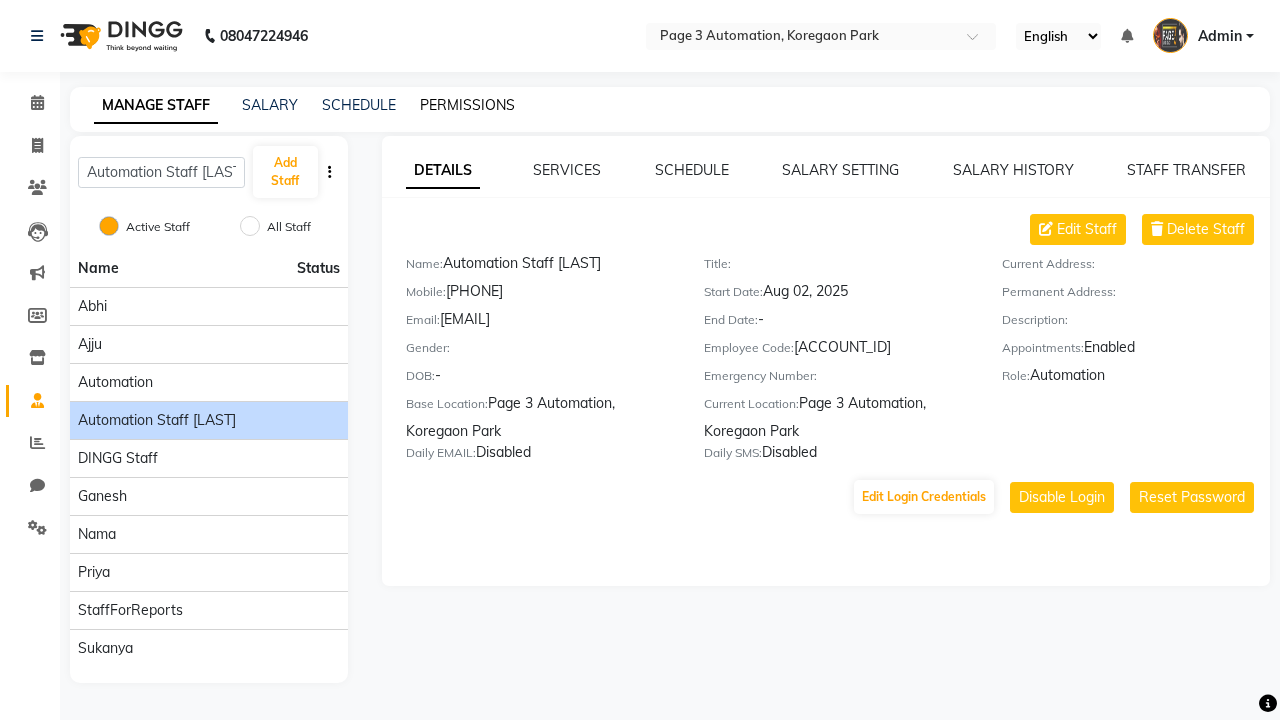 click on "PERMISSIONS" 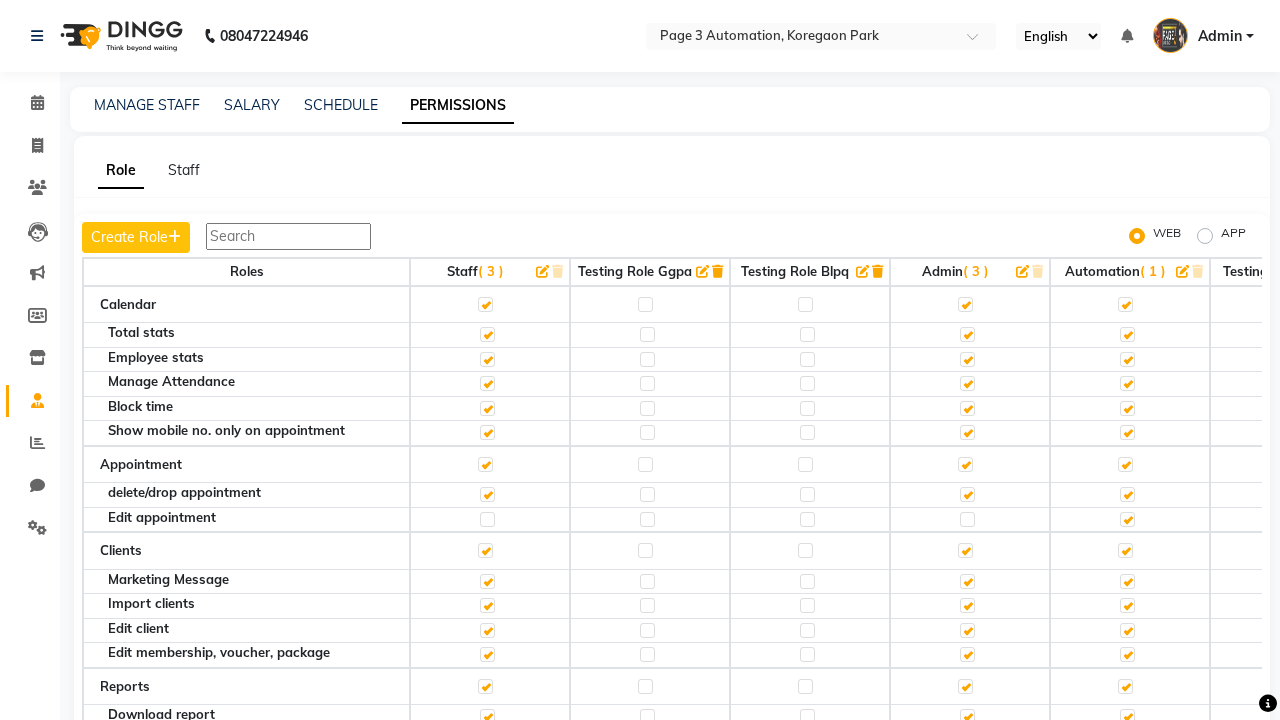click 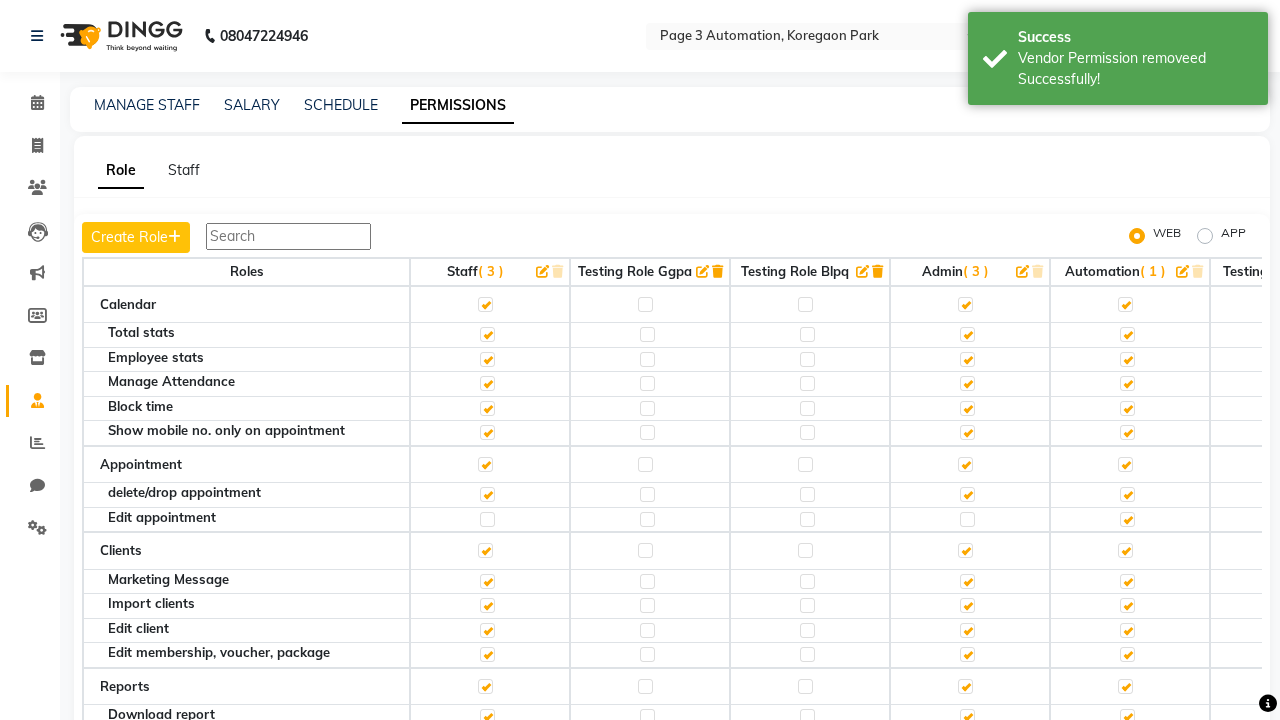scroll, scrollTop: 3002, scrollLeft: 0, axis: vertical 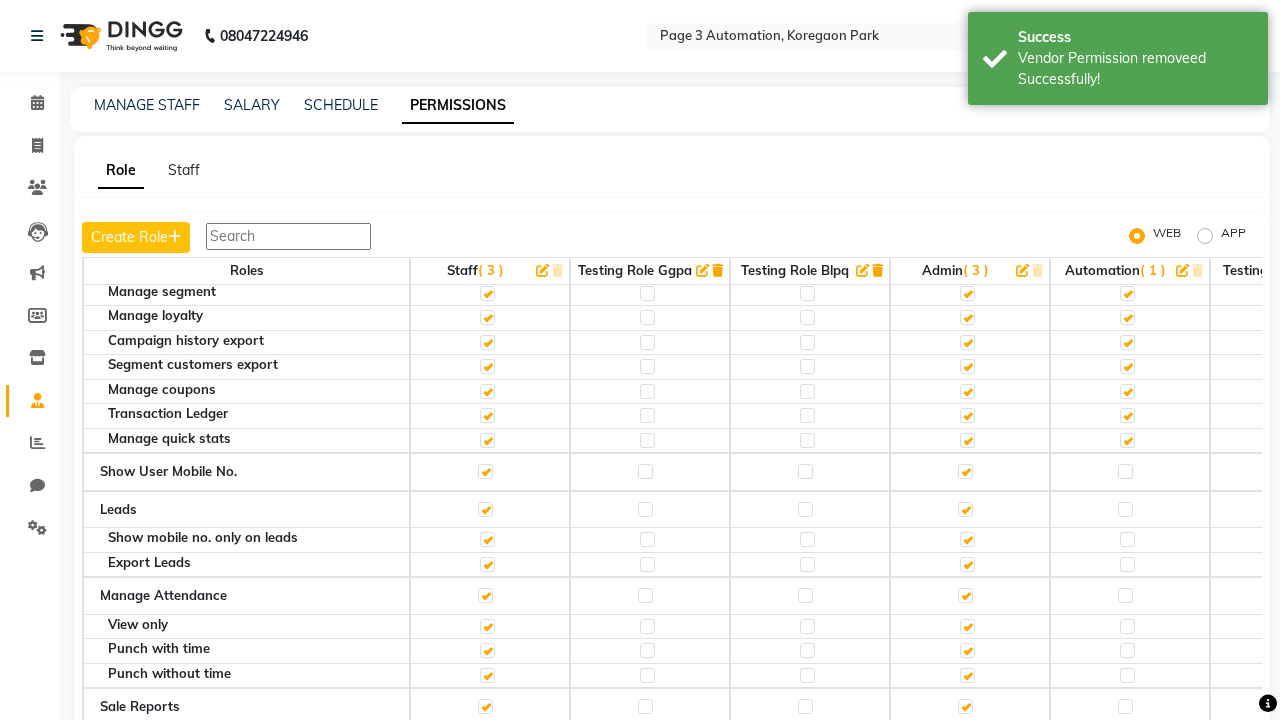 click 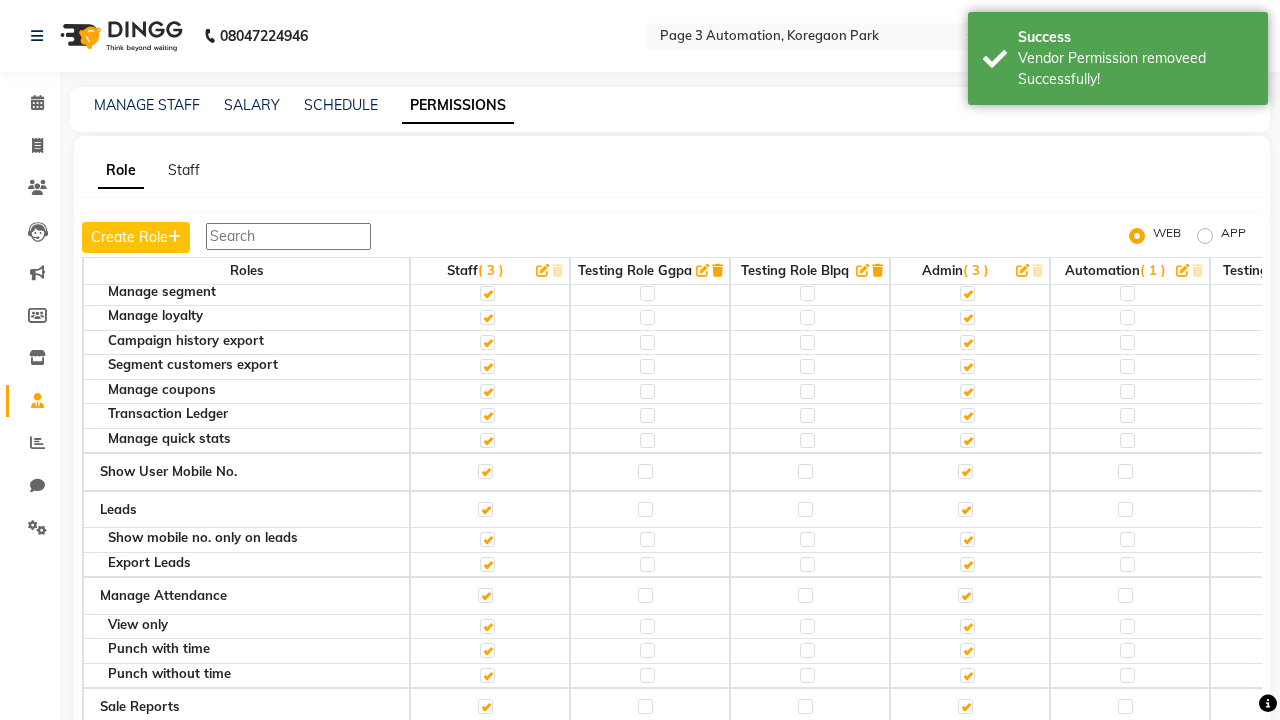 scroll, scrollTop: 2731, scrollLeft: 0, axis: vertical 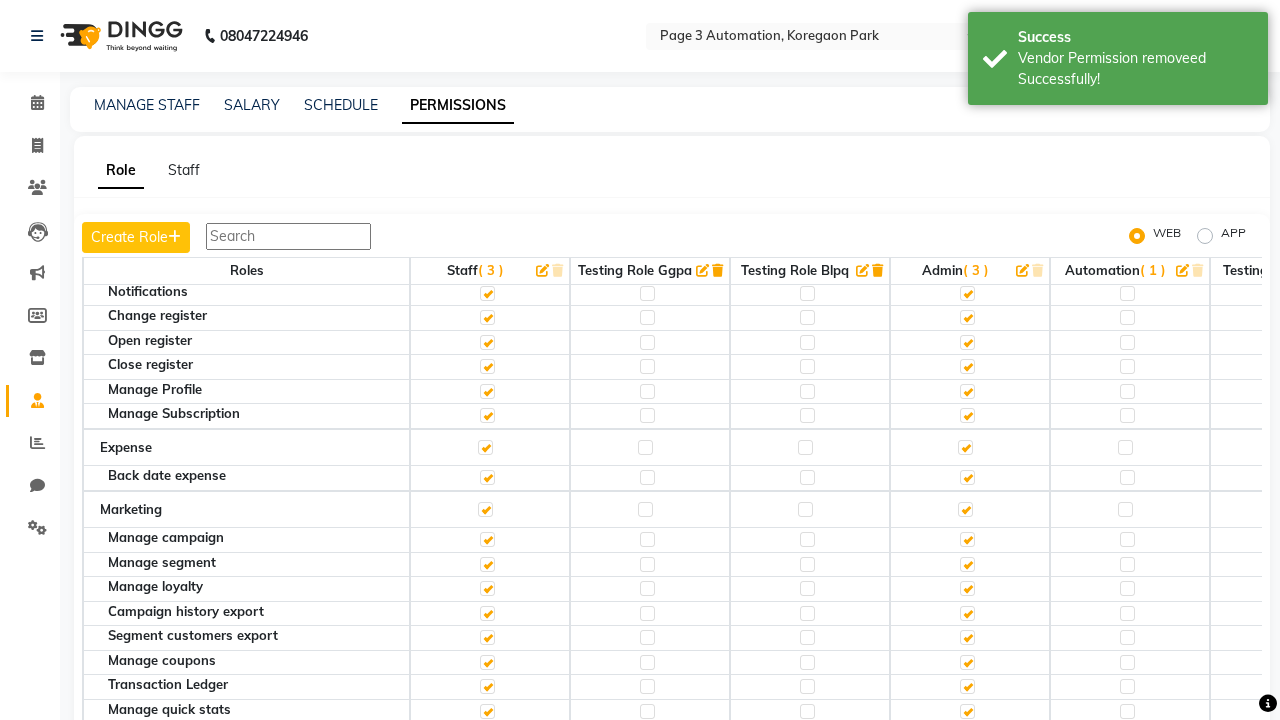 click 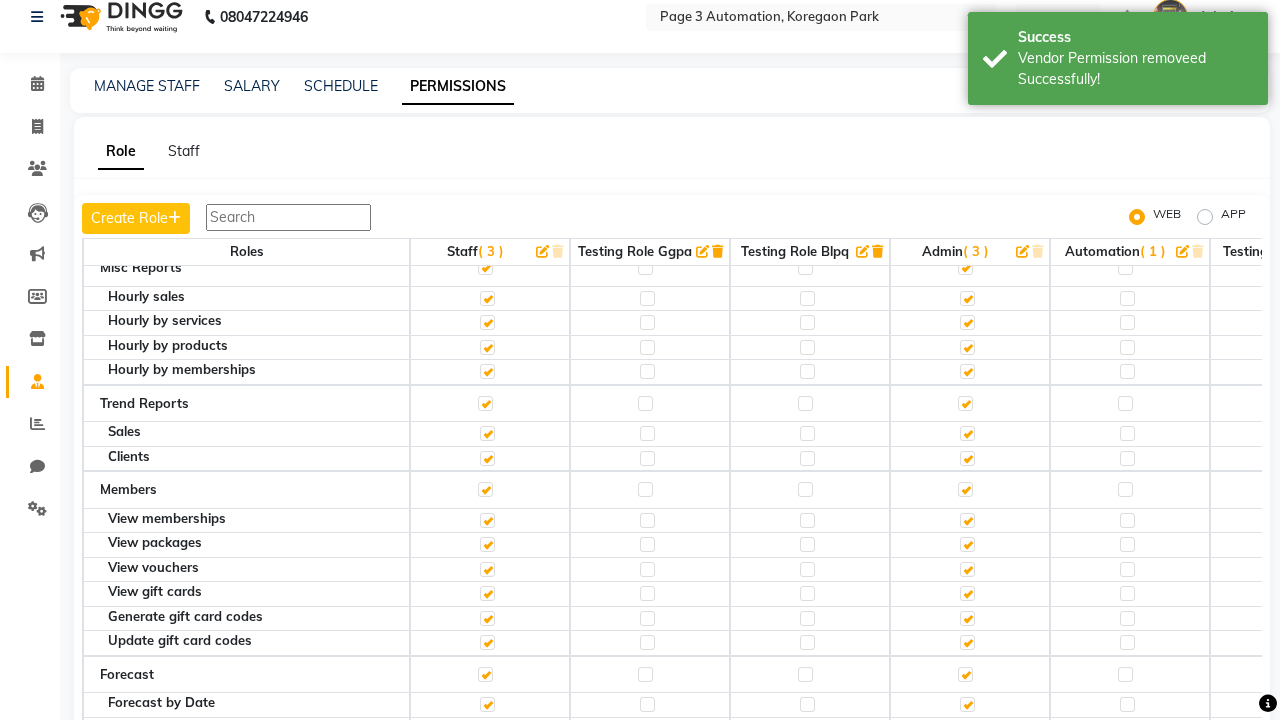 scroll, scrollTop: 0, scrollLeft: 0, axis: both 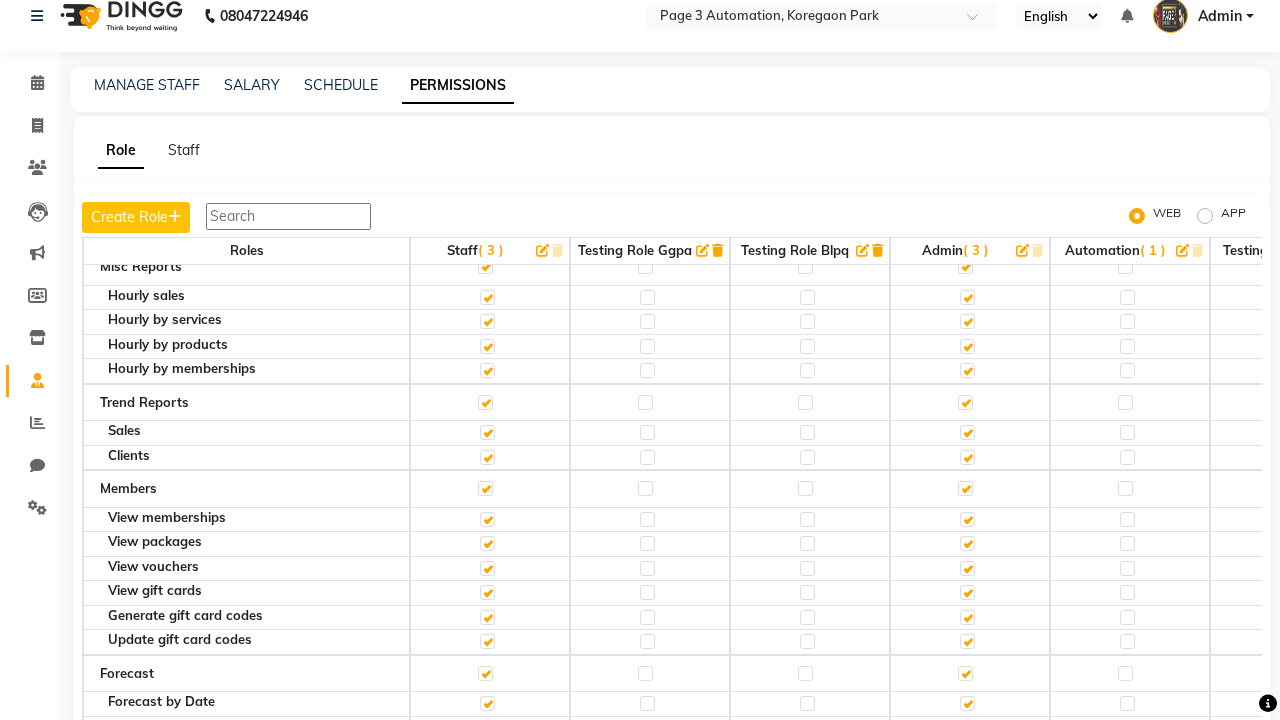 click on "Admin" at bounding box center (1220, 16) 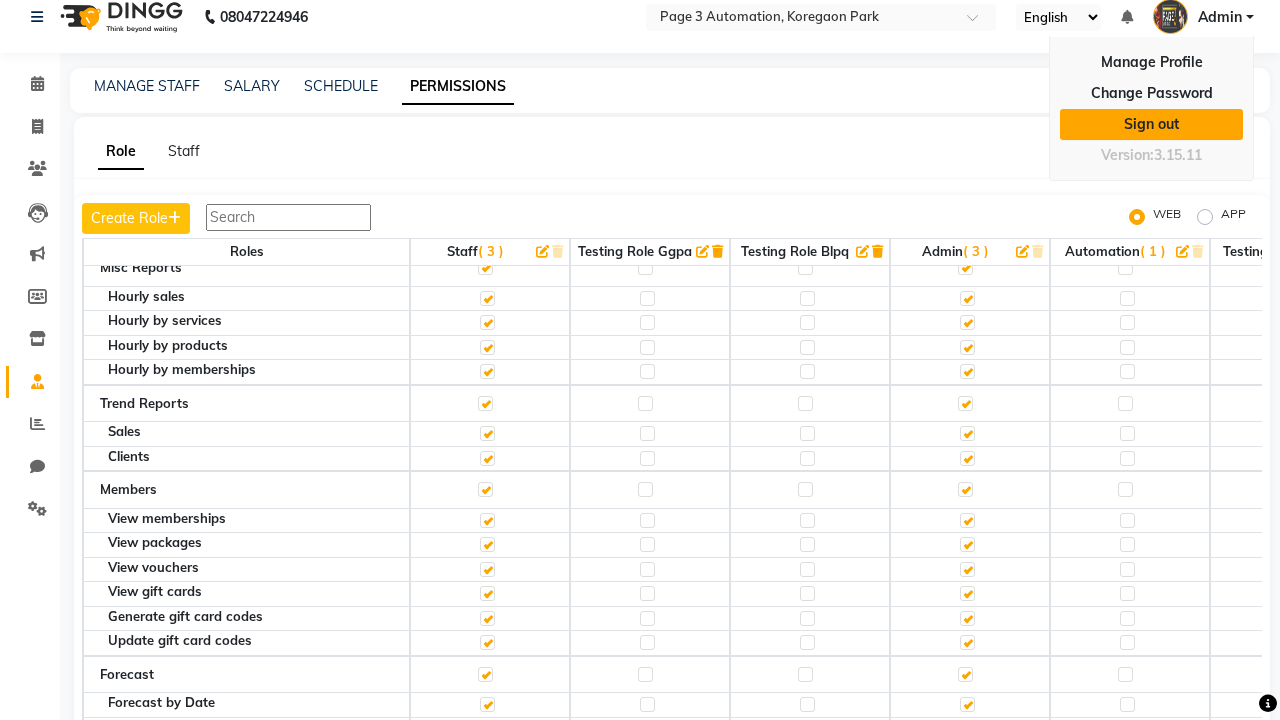 click on "Sign out" at bounding box center [1151, 124] 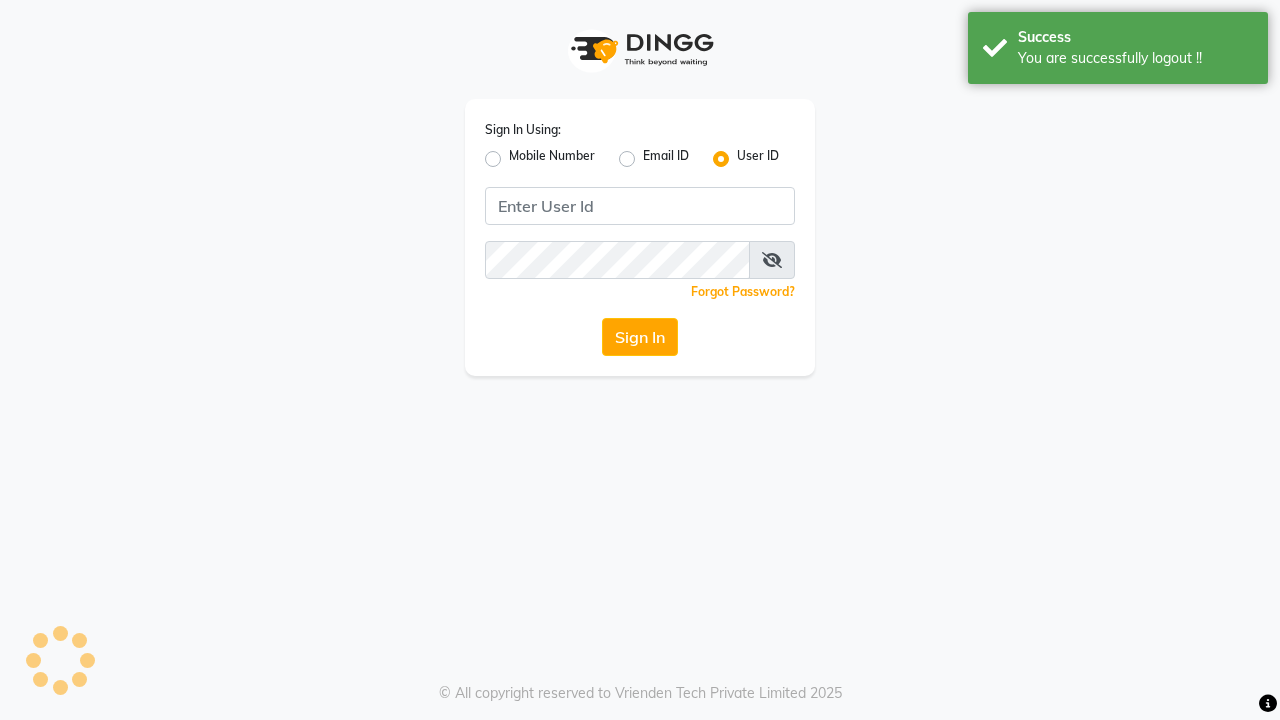 scroll, scrollTop: 0, scrollLeft: 0, axis: both 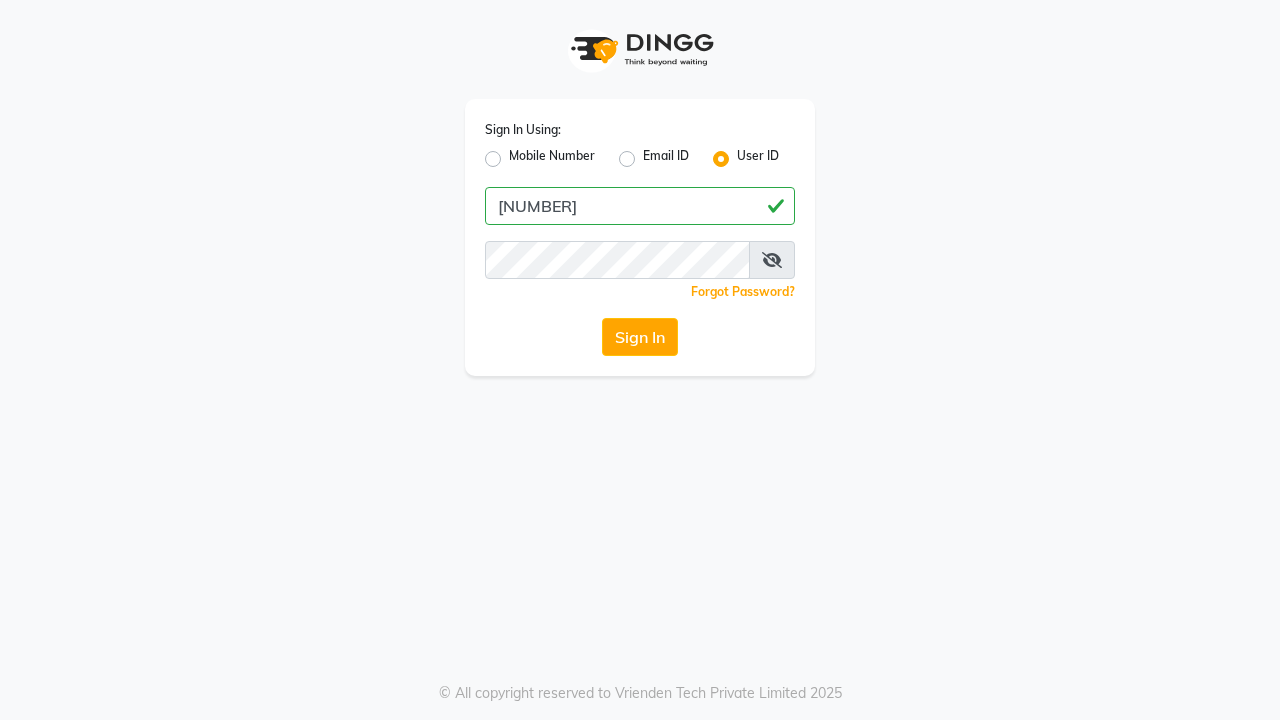 type on "[NUMBER]" 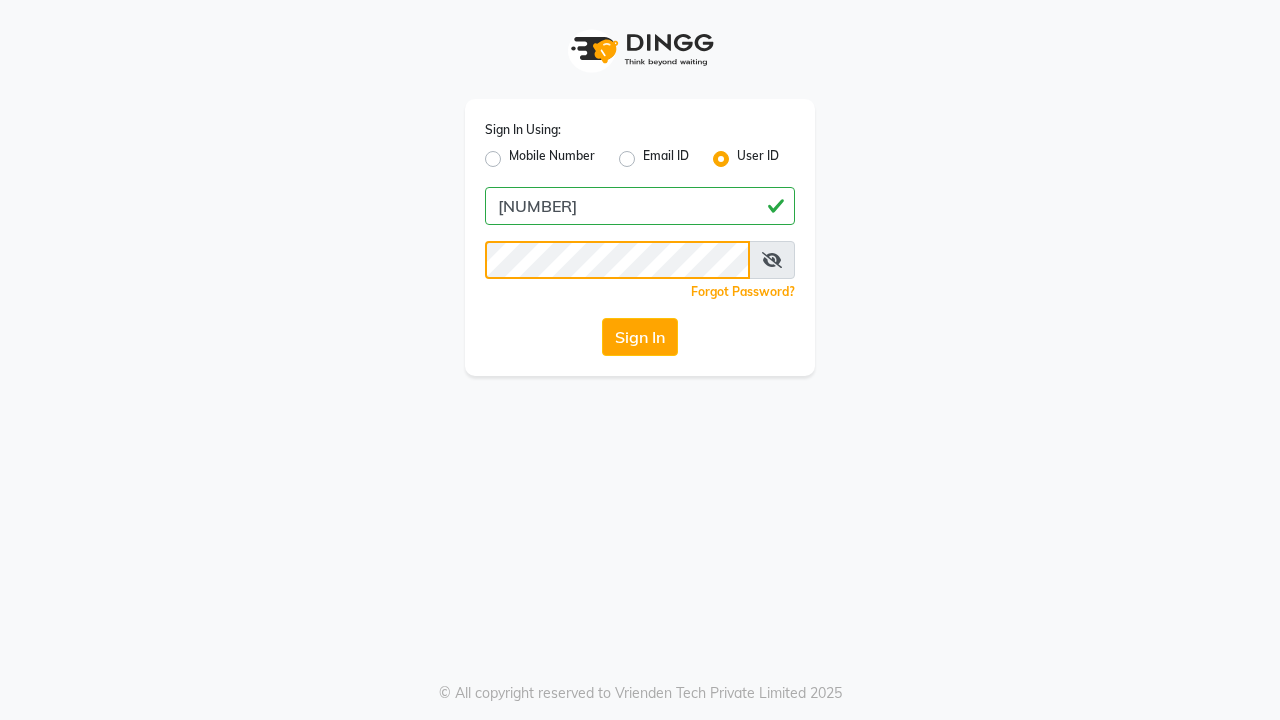 scroll, scrollTop: 0, scrollLeft: 0, axis: both 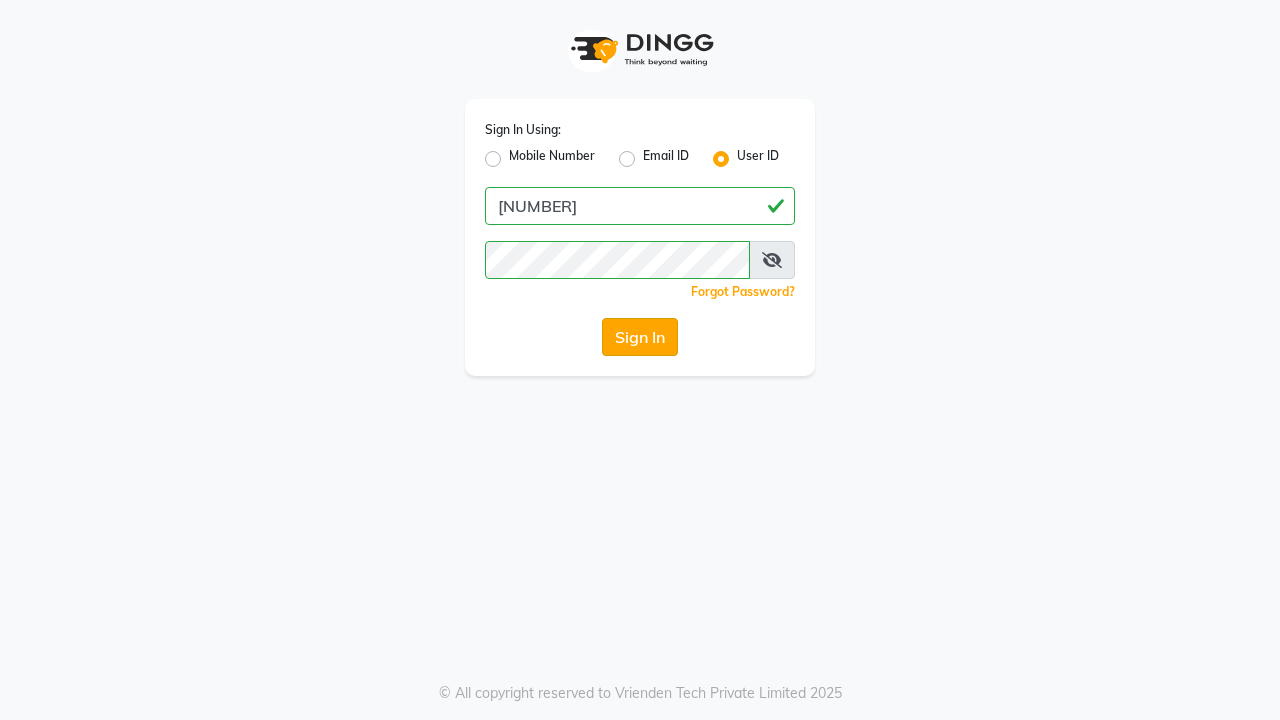 click on "Sign In" 